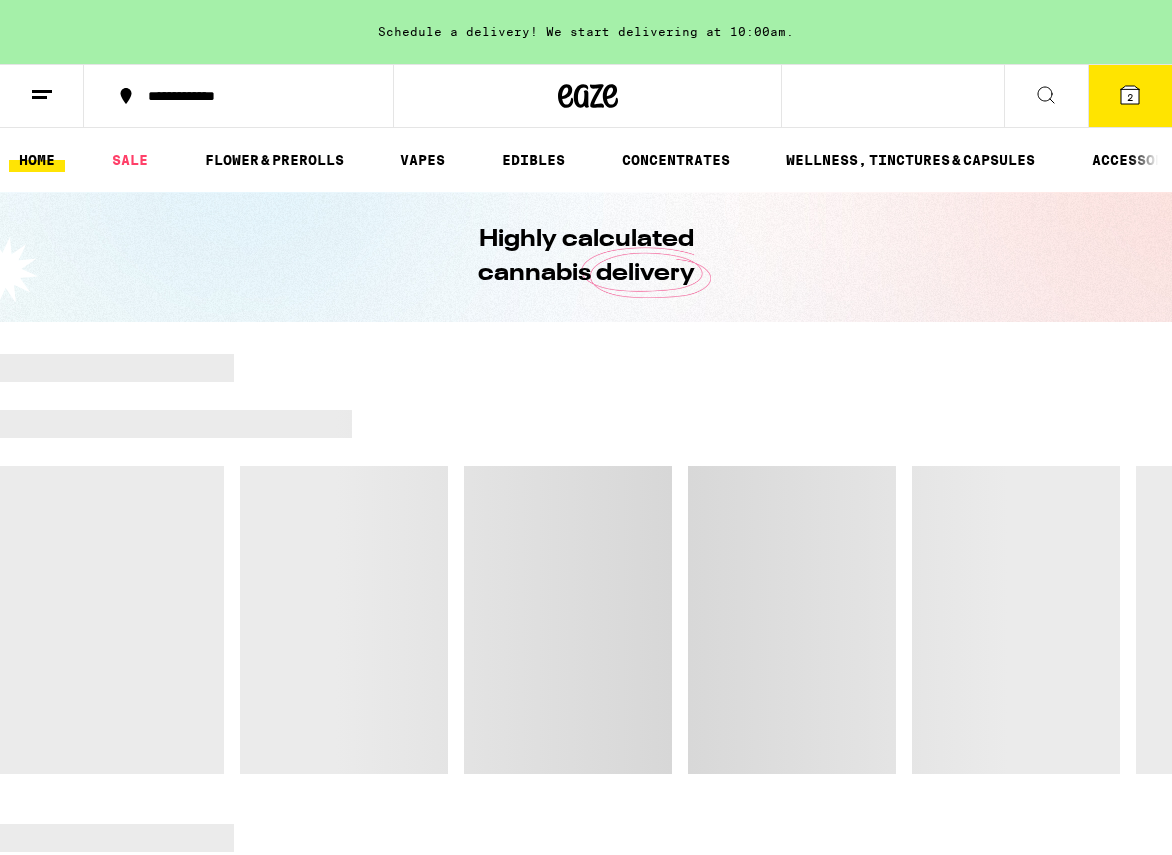 scroll, scrollTop: 0, scrollLeft: 0, axis: both 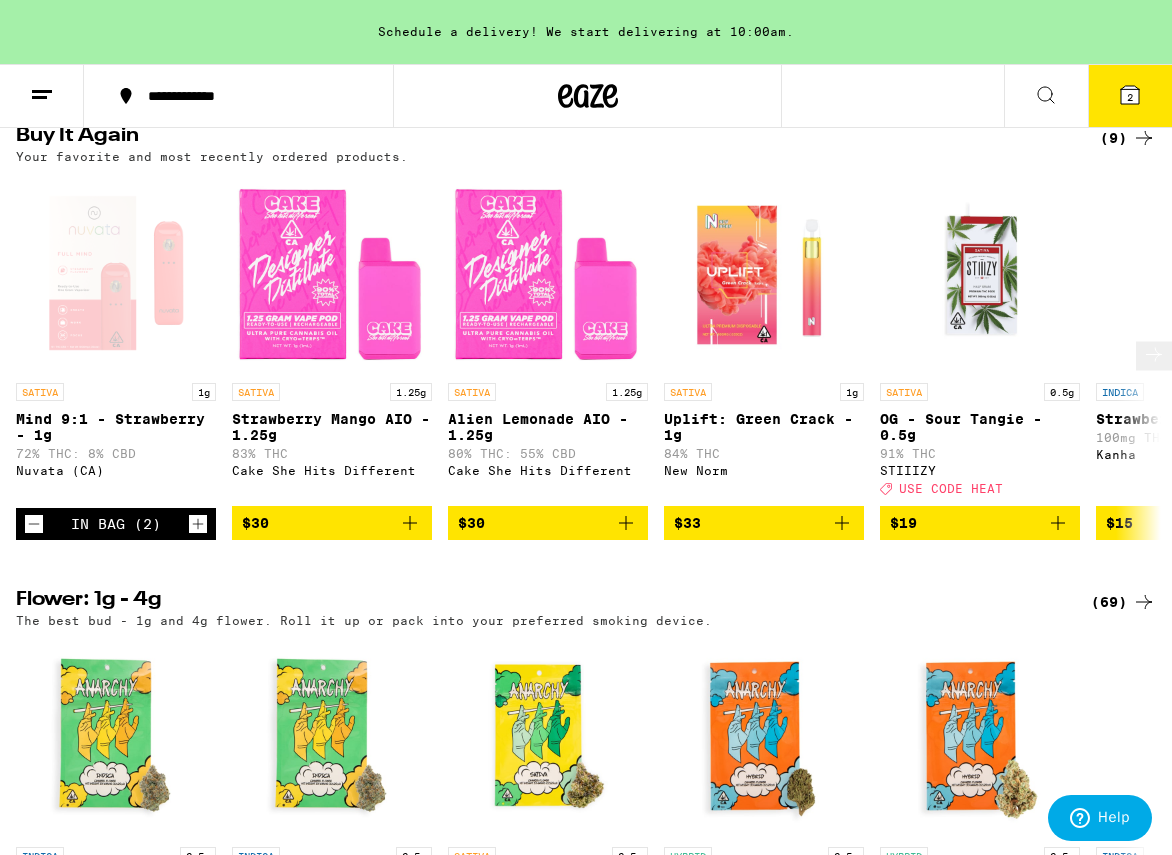 click at bounding box center (116, 273) 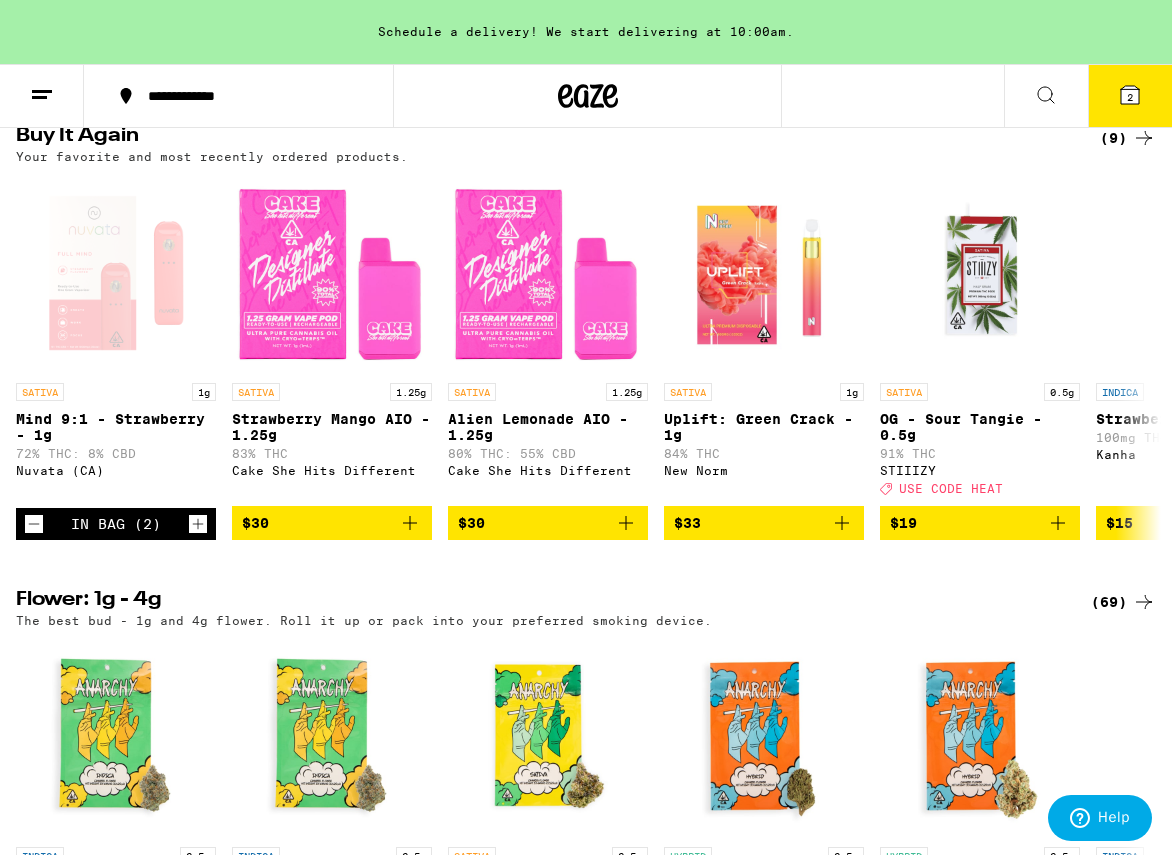scroll, scrollTop: 626, scrollLeft: 0, axis: vertical 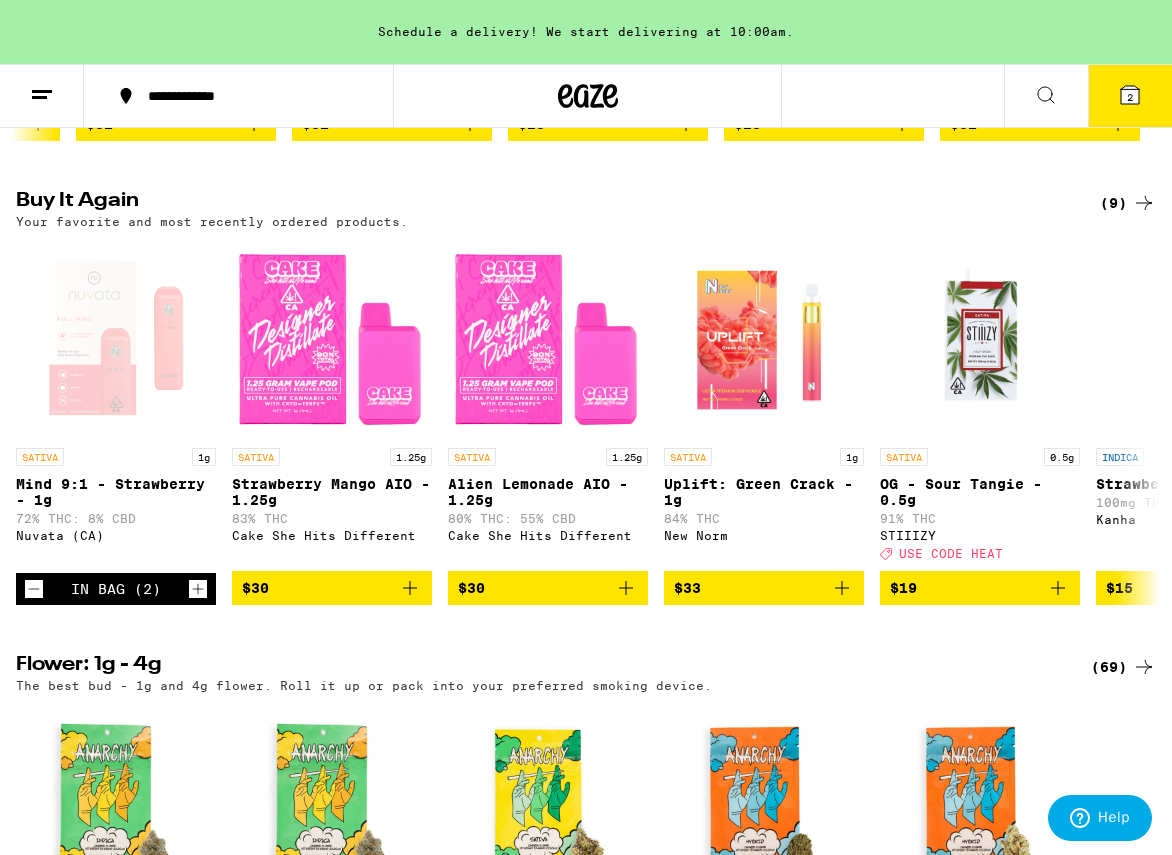click 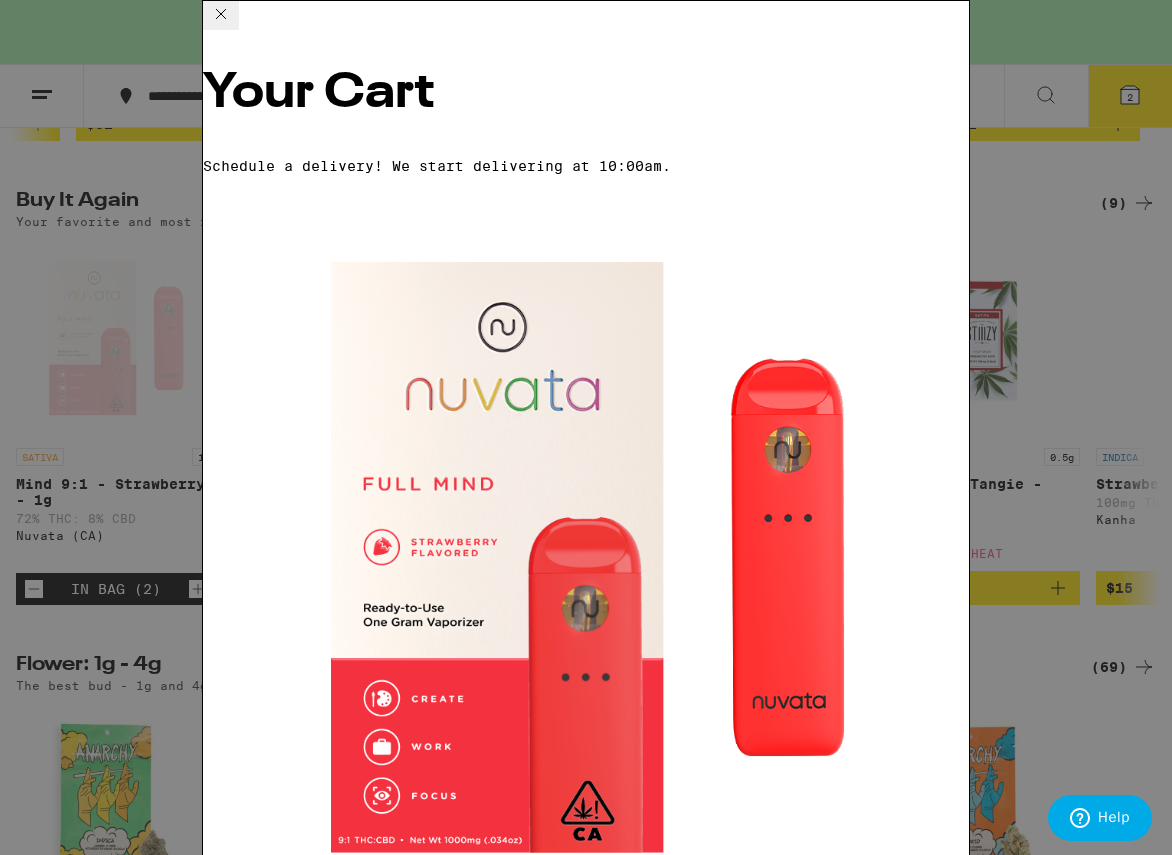 click on "Apply Promo" at bounding box center (258, 1641) 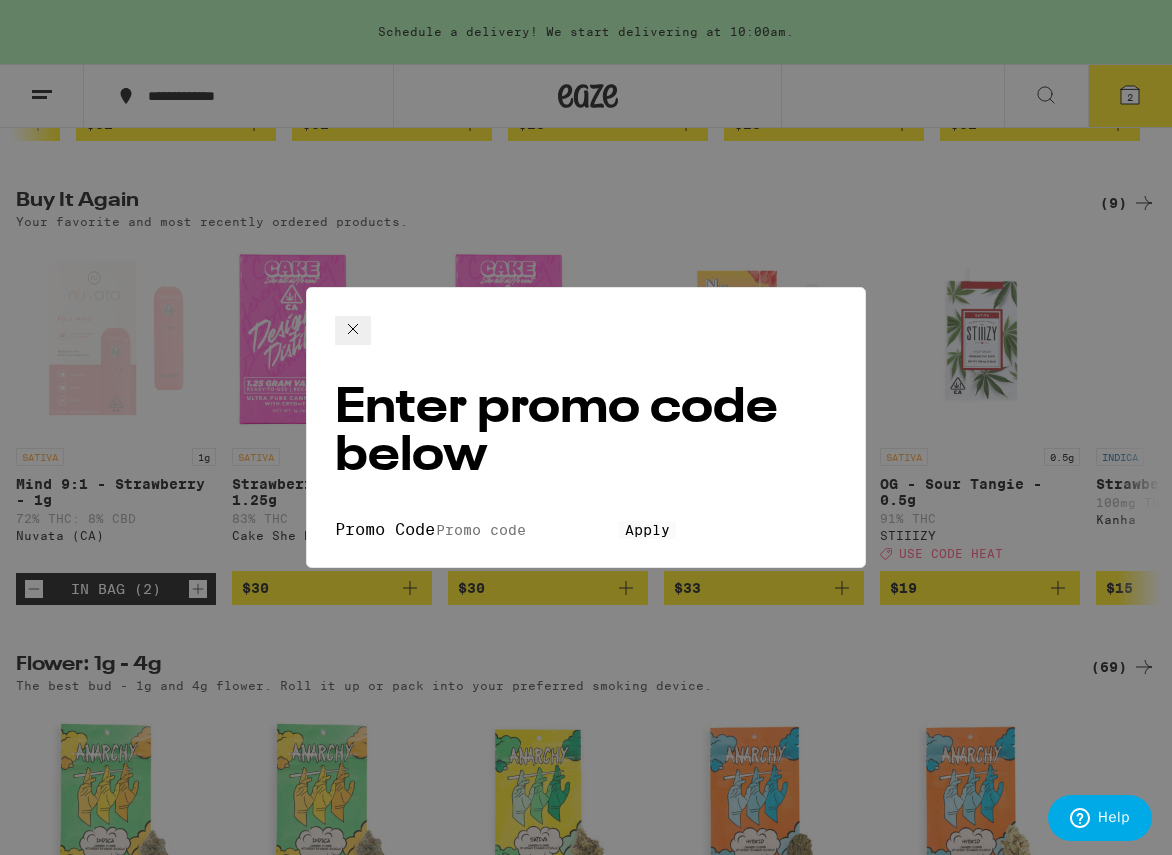 scroll, scrollTop: 0, scrollLeft: 0, axis: both 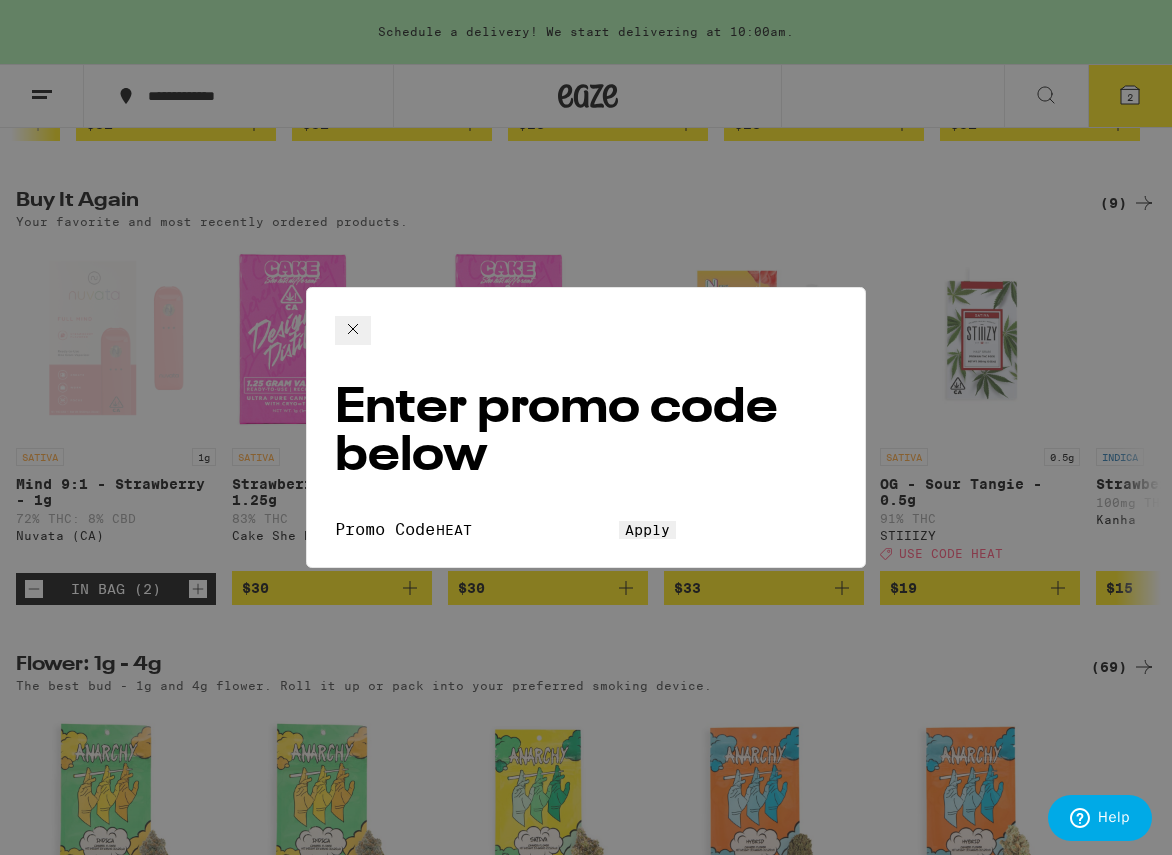 type on "HEAT" 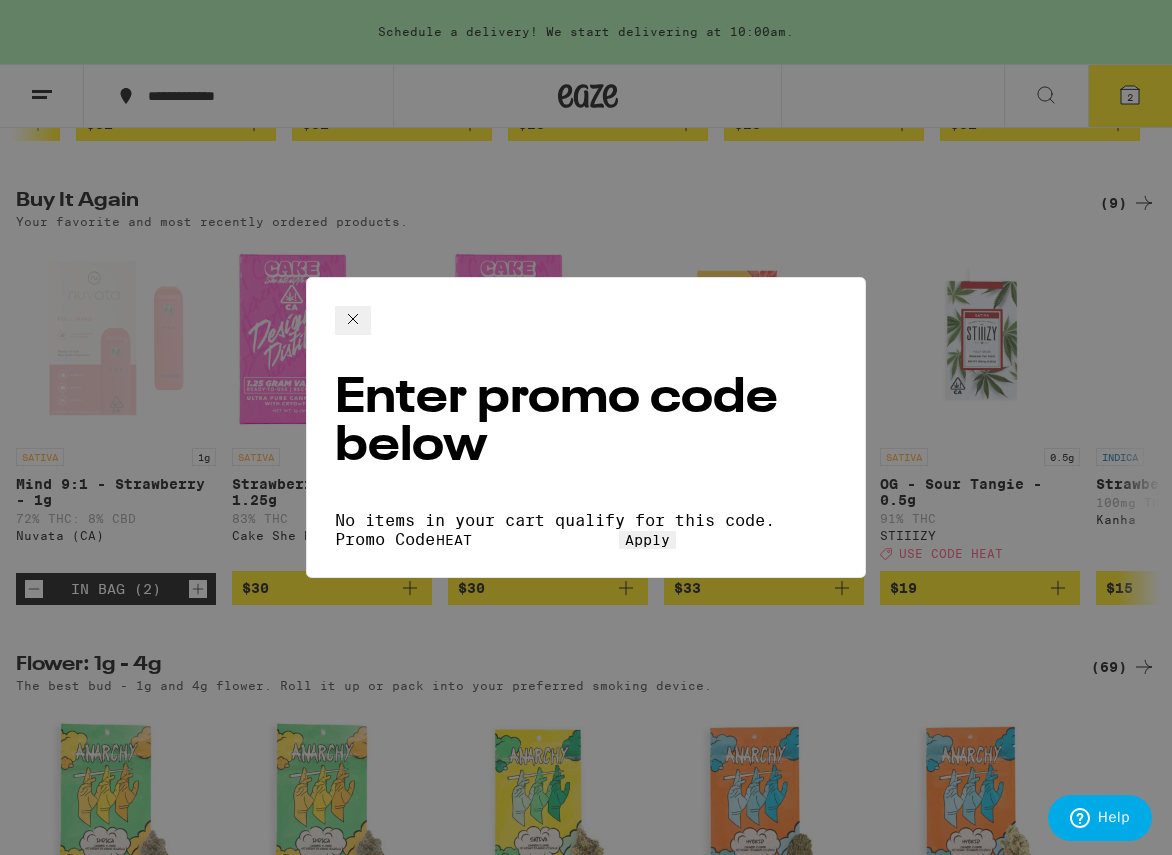 click 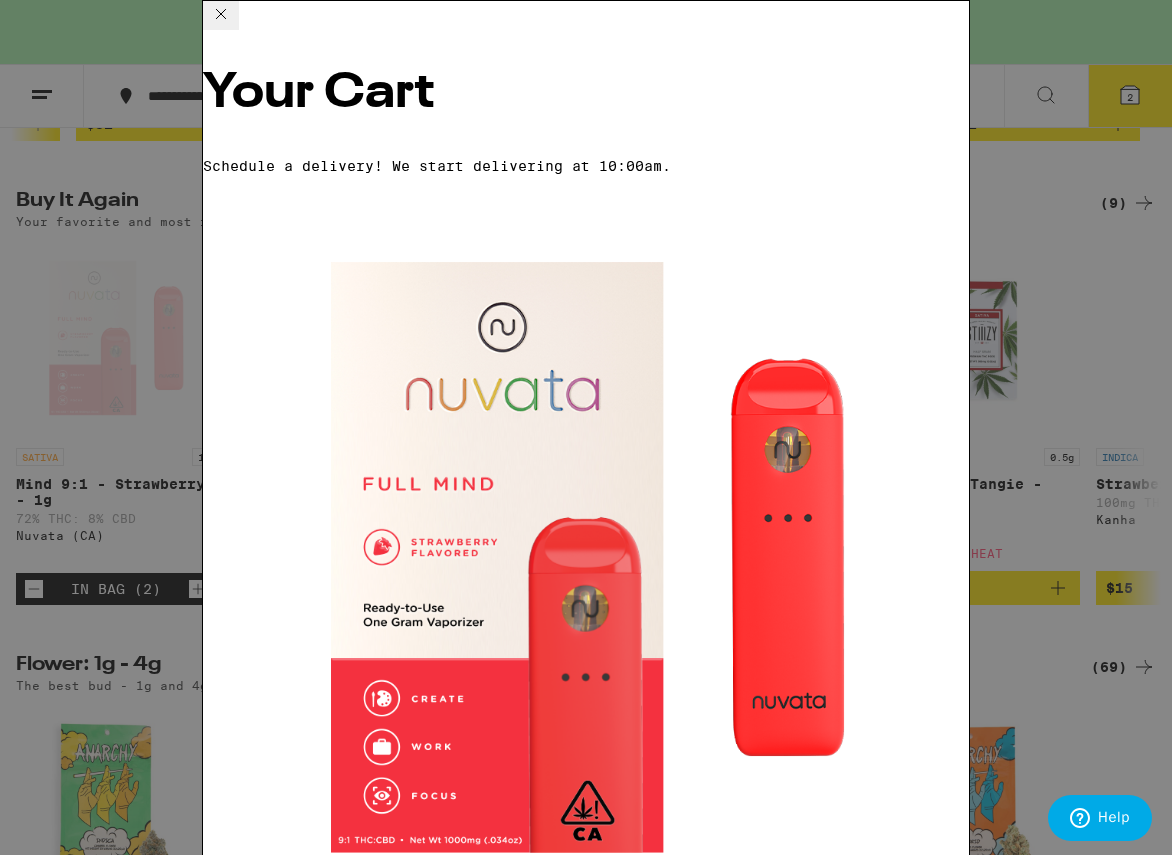 scroll, scrollTop: 63, scrollLeft: 0, axis: vertical 